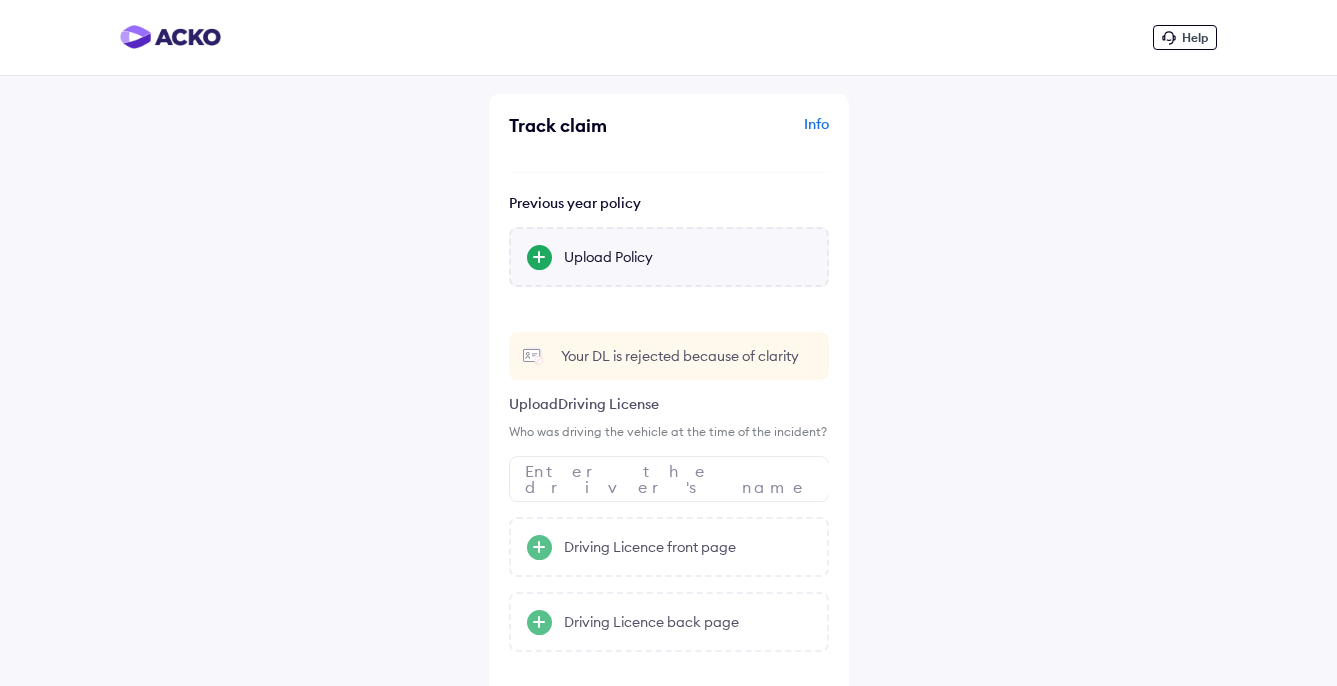 scroll, scrollTop: 0, scrollLeft: 0, axis: both 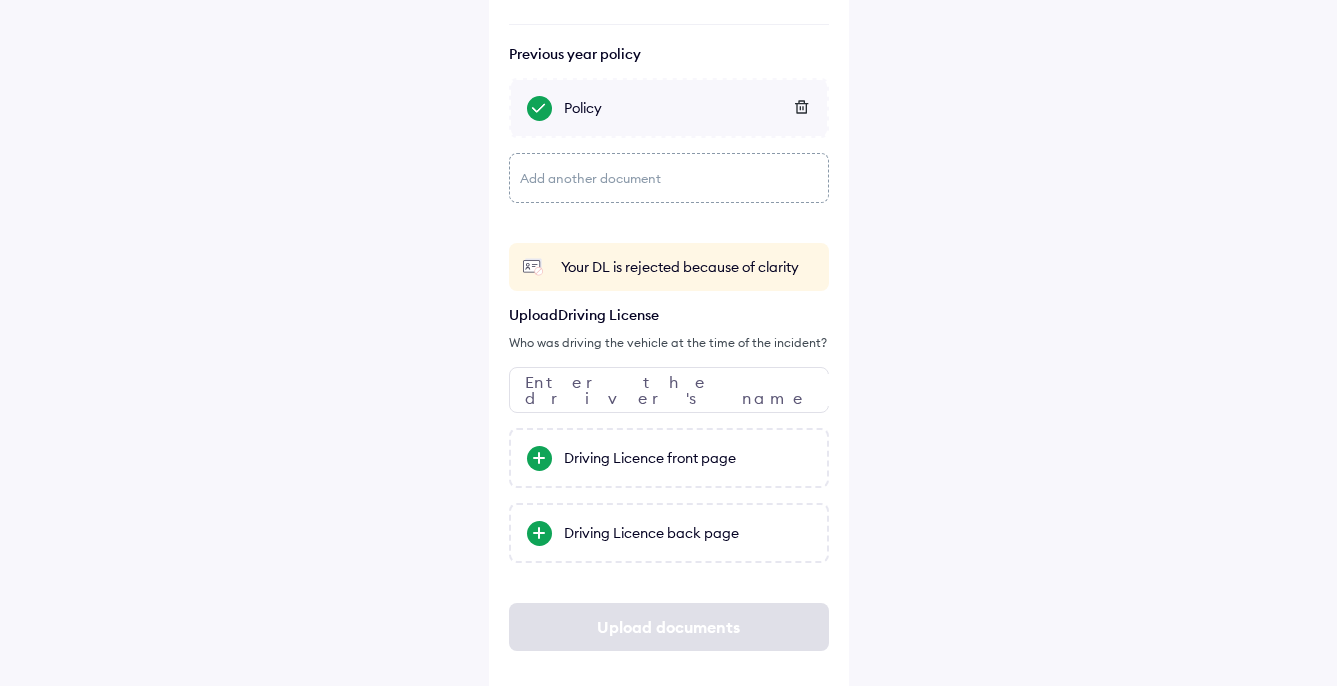 click on "Add another document" 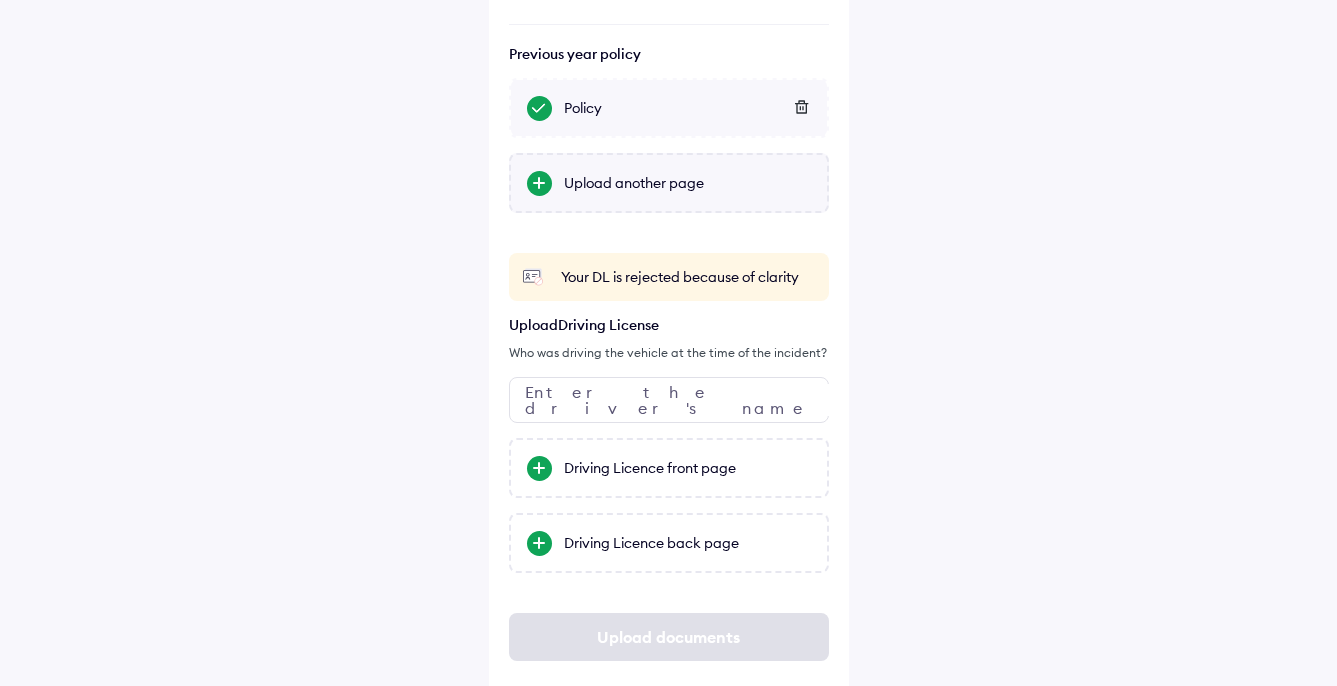 click on "Upload another page" at bounding box center (687, 183) 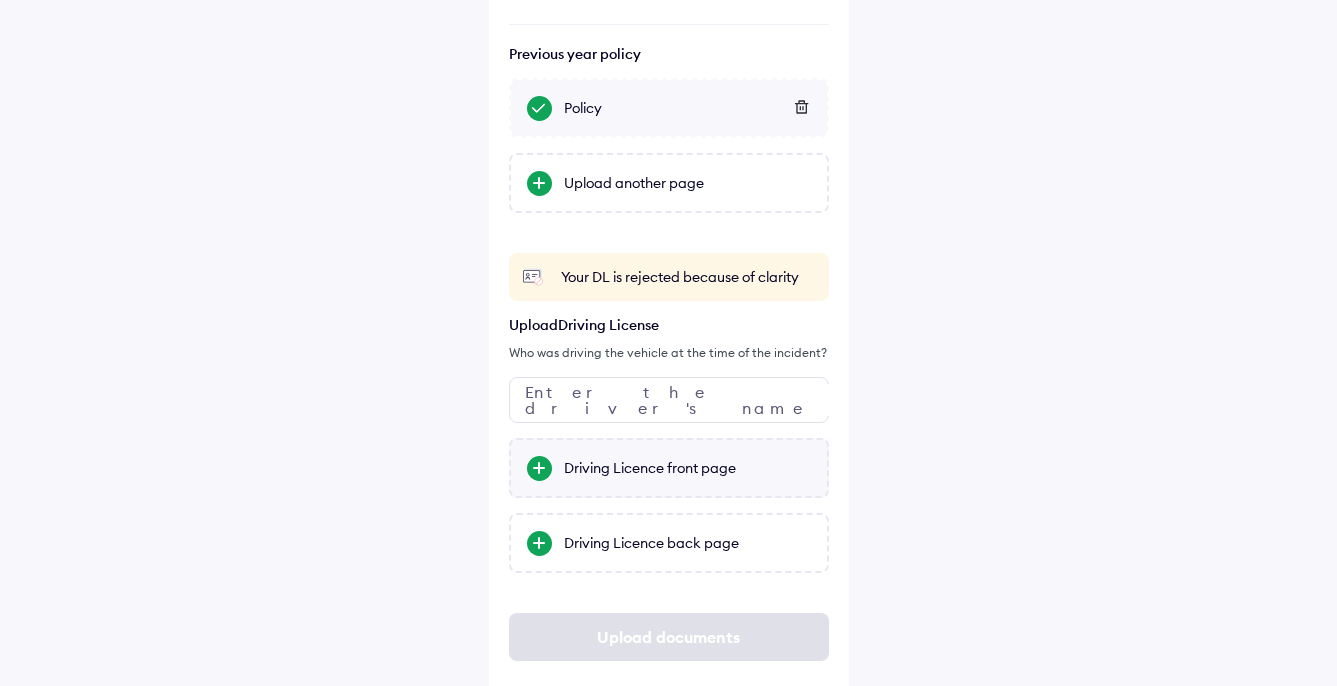 scroll, scrollTop: 183, scrollLeft: 0, axis: vertical 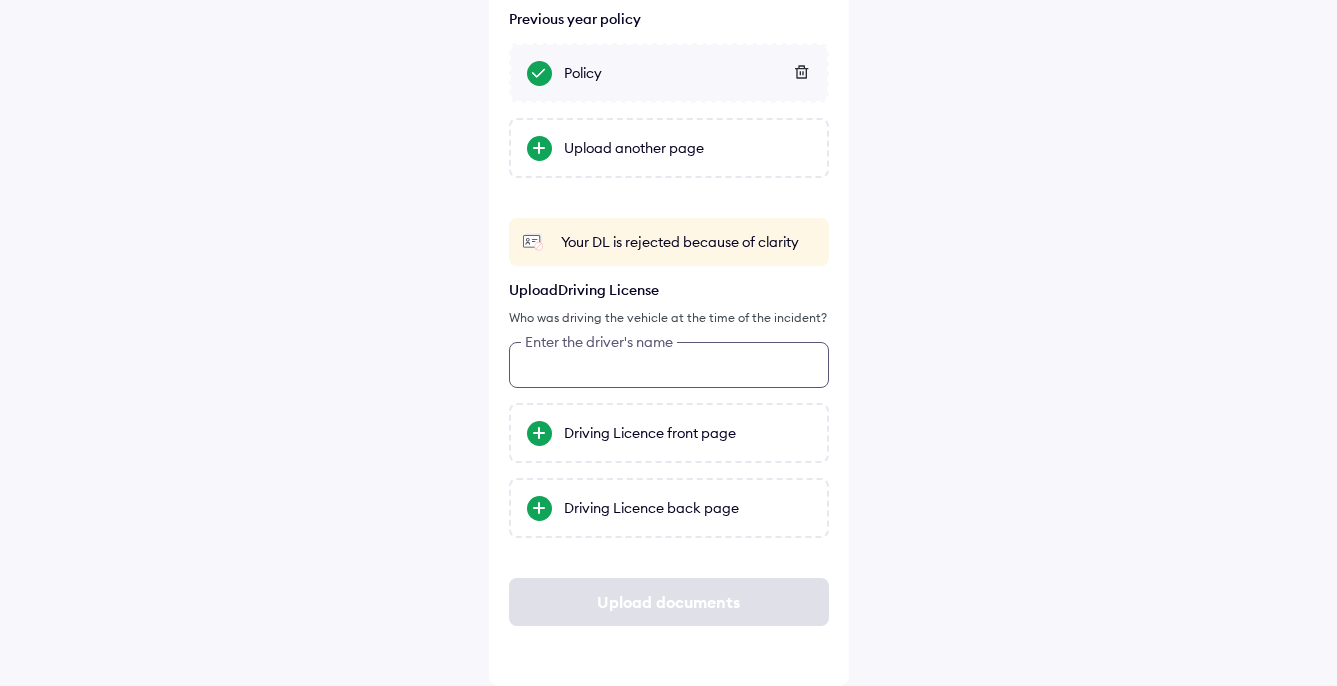 click at bounding box center (669, 365) 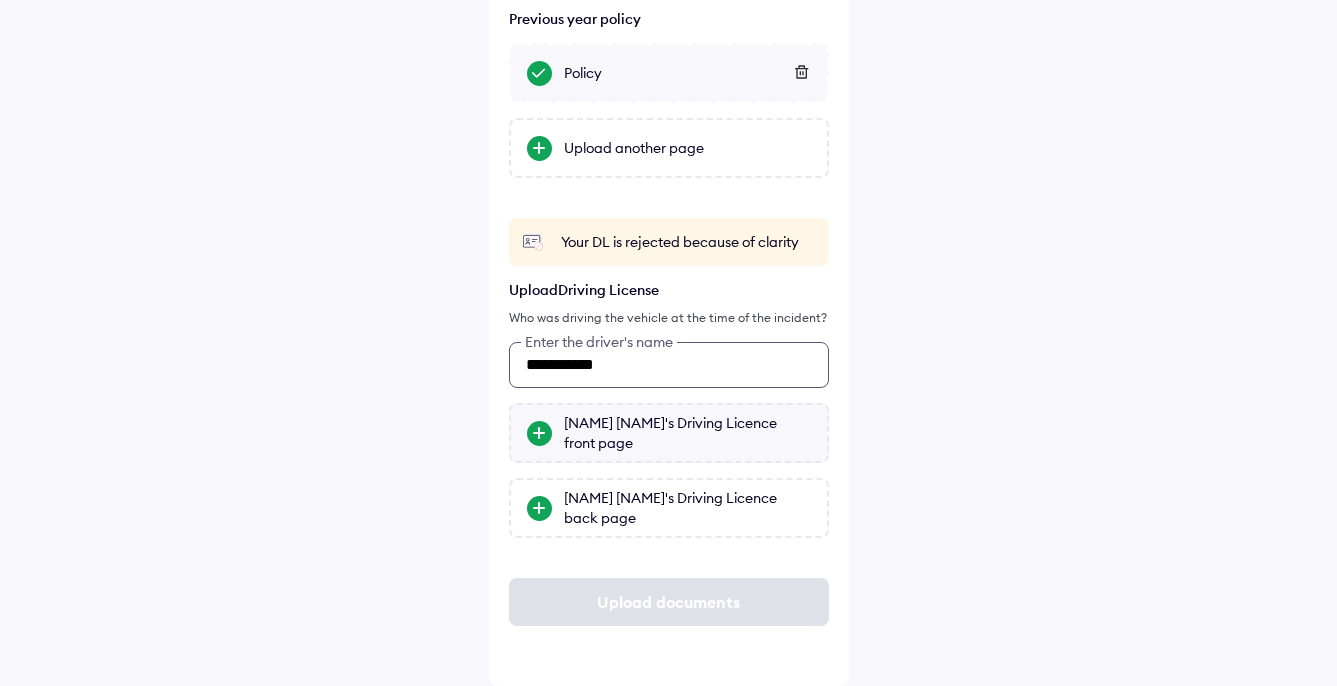 type on "**********" 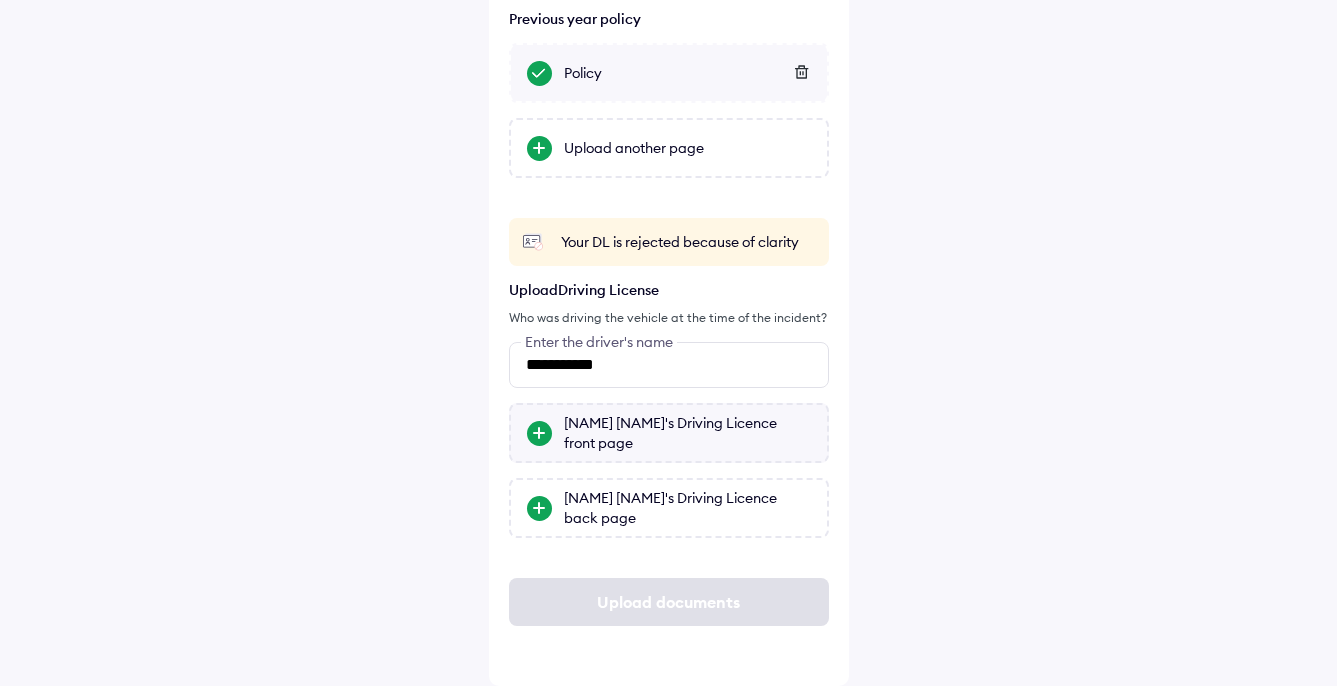 click on "Amit Sharma's Driving Licence front page" at bounding box center (687, 433) 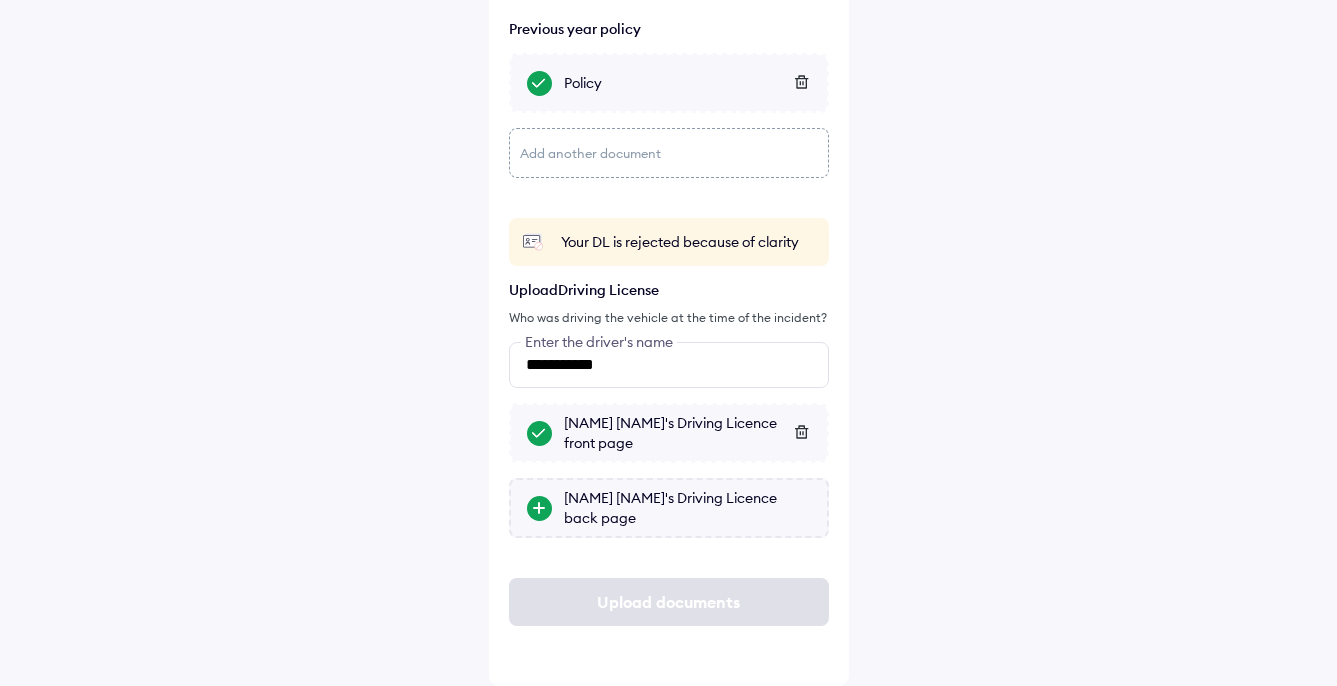 scroll, scrollTop: 173, scrollLeft: 0, axis: vertical 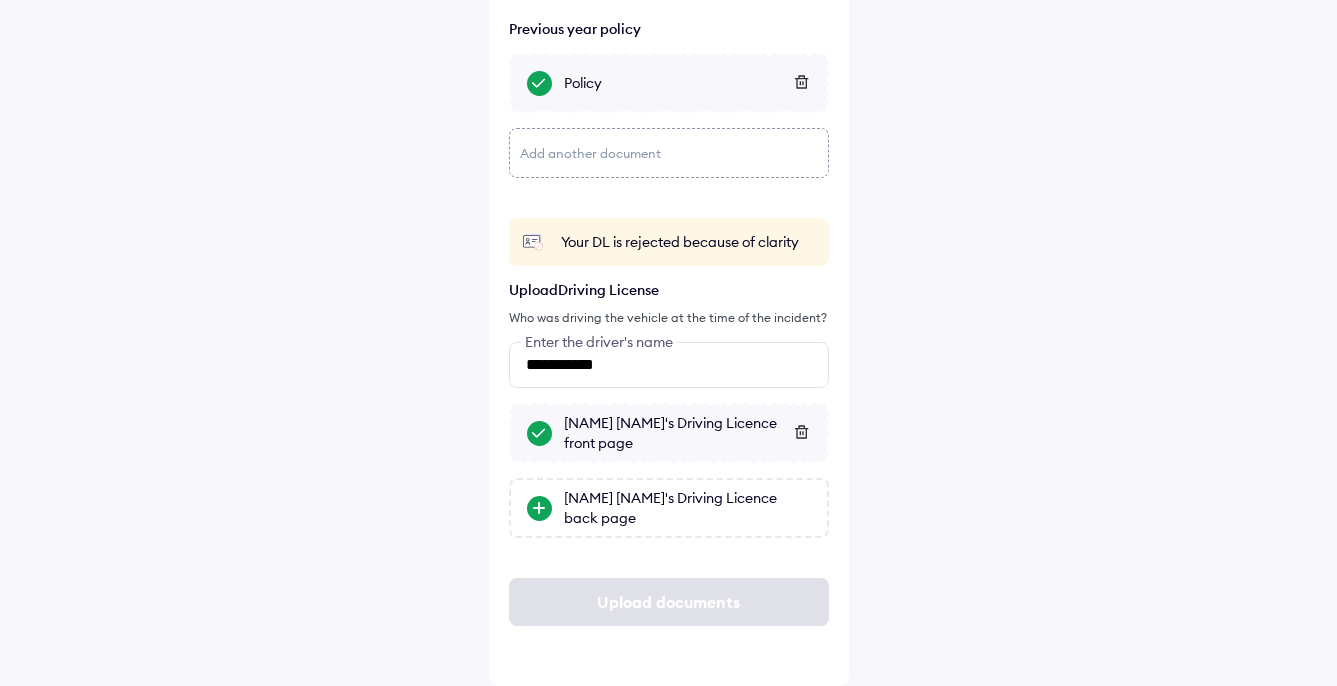 click 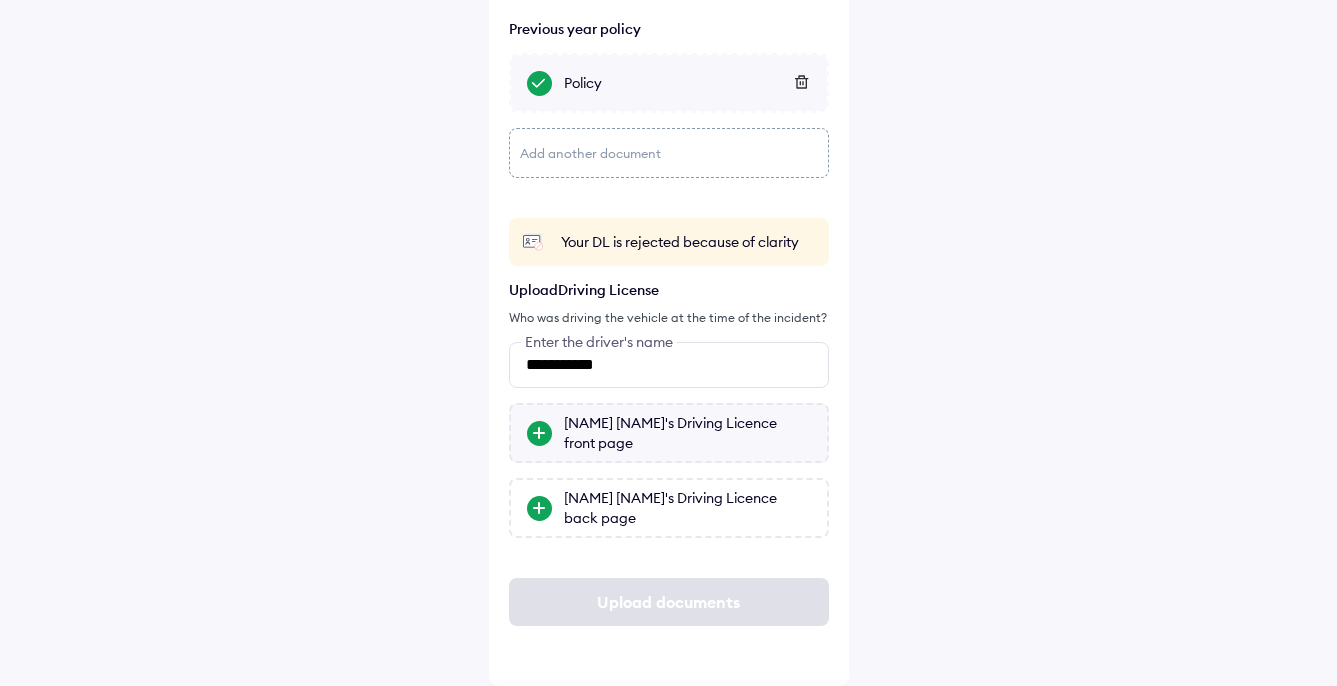 click on "Amit Sharma's Driving Licence front page" at bounding box center (687, 433) 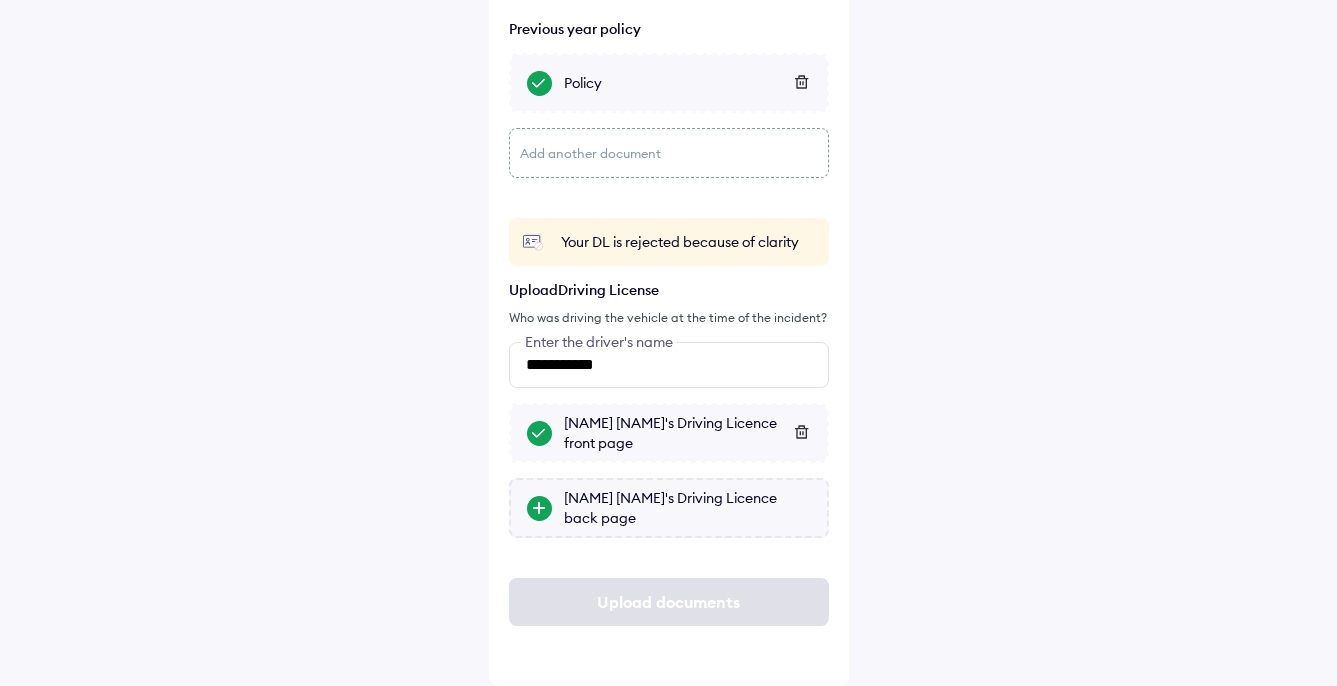 click on "Amit Sharma's Driving Licence back page" at bounding box center [687, 508] 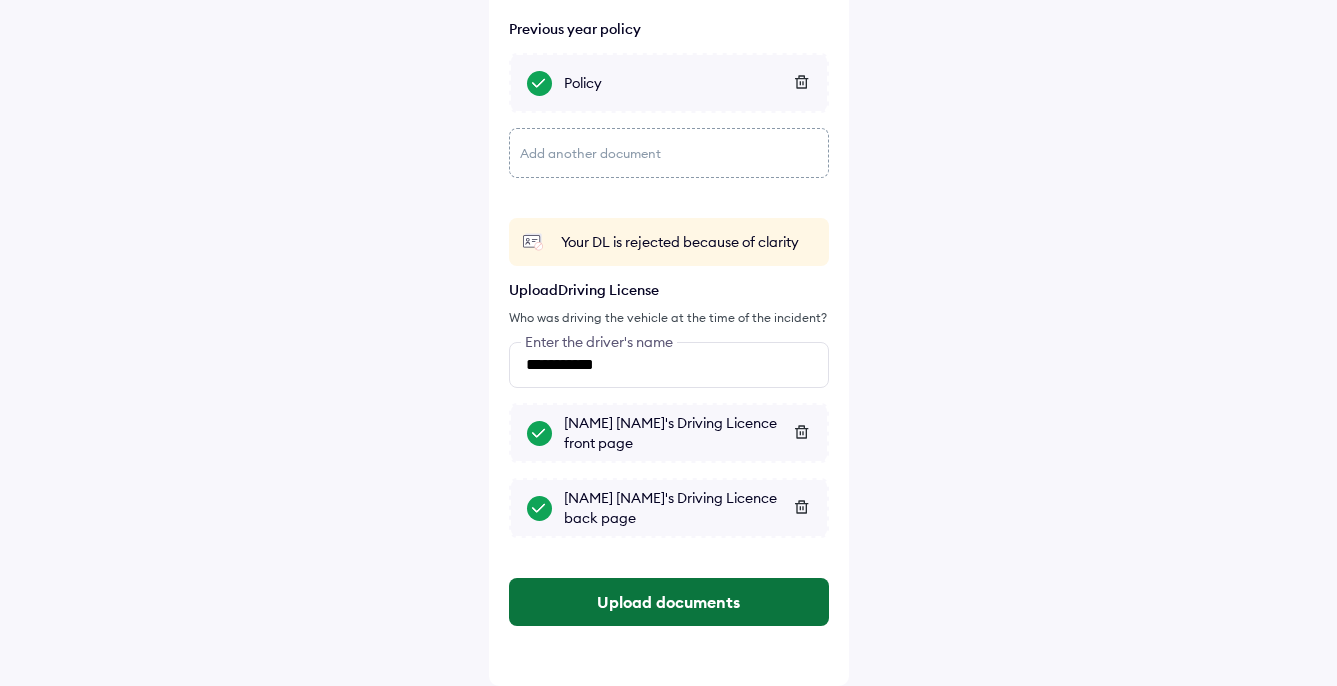 click on "Upload documents" at bounding box center (669, 602) 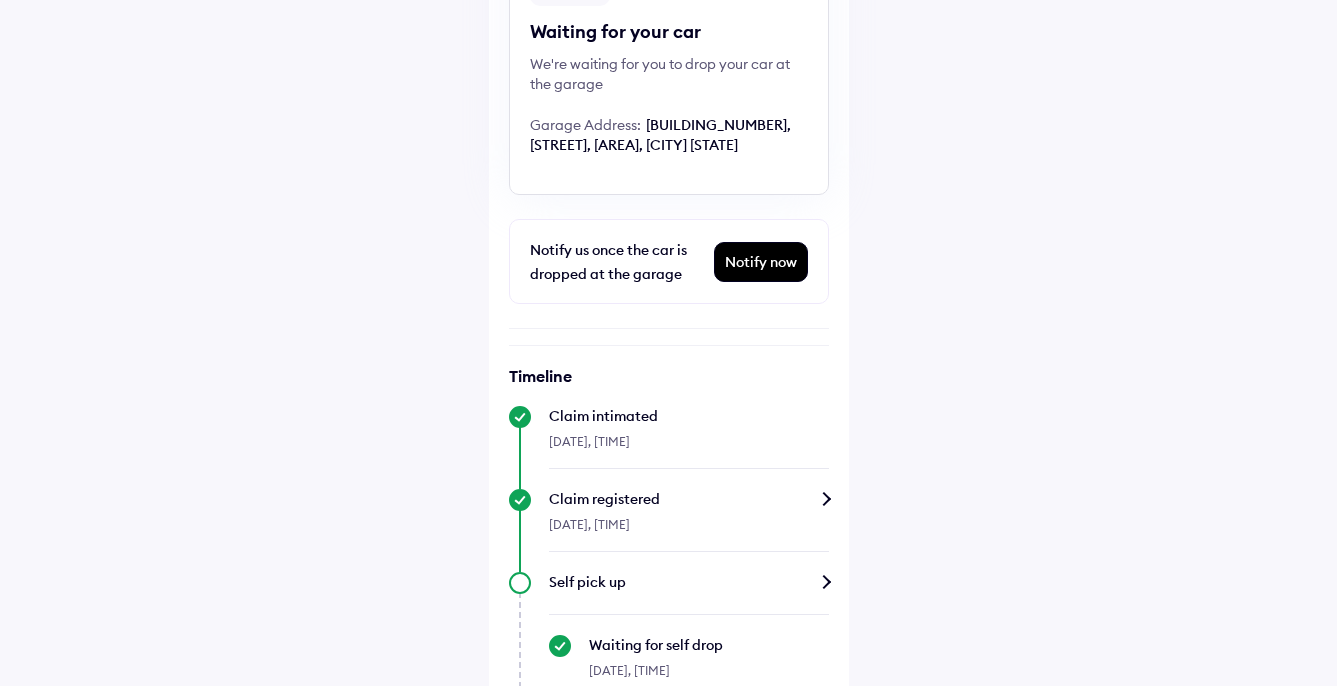 scroll, scrollTop: 0, scrollLeft: 0, axis: both 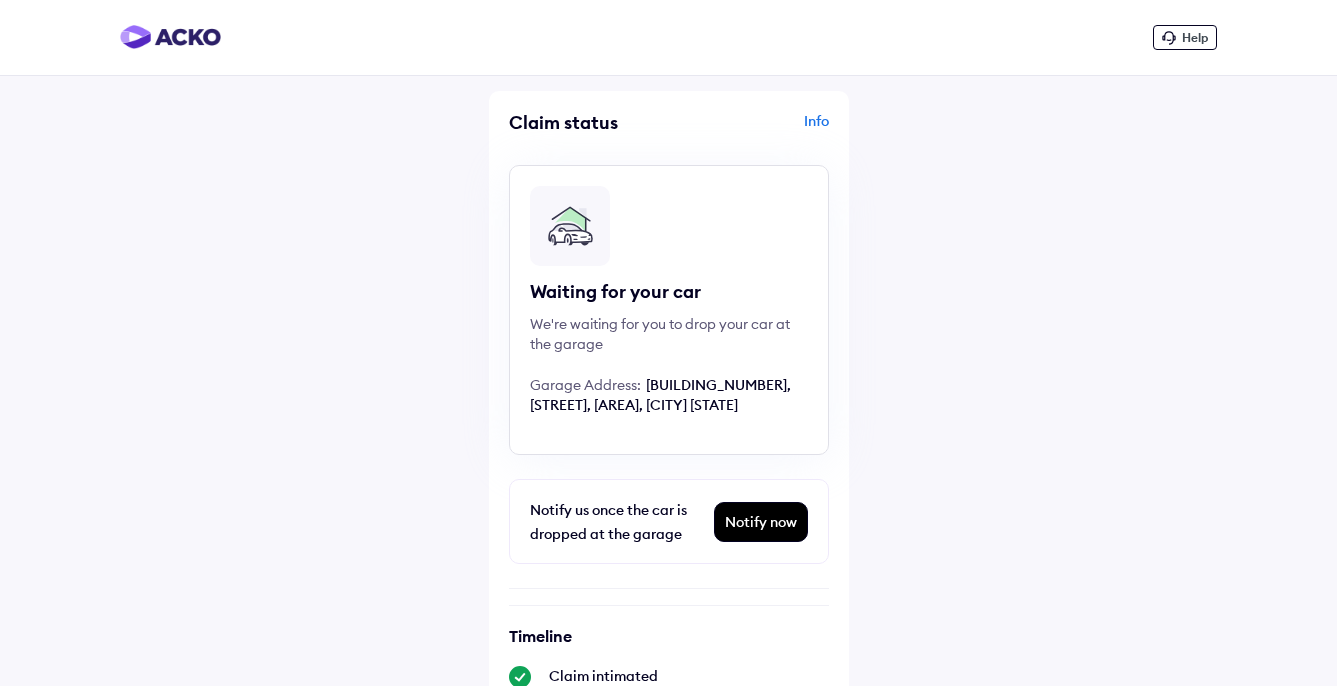 click on "Help" at bounding box center (1195, 37) 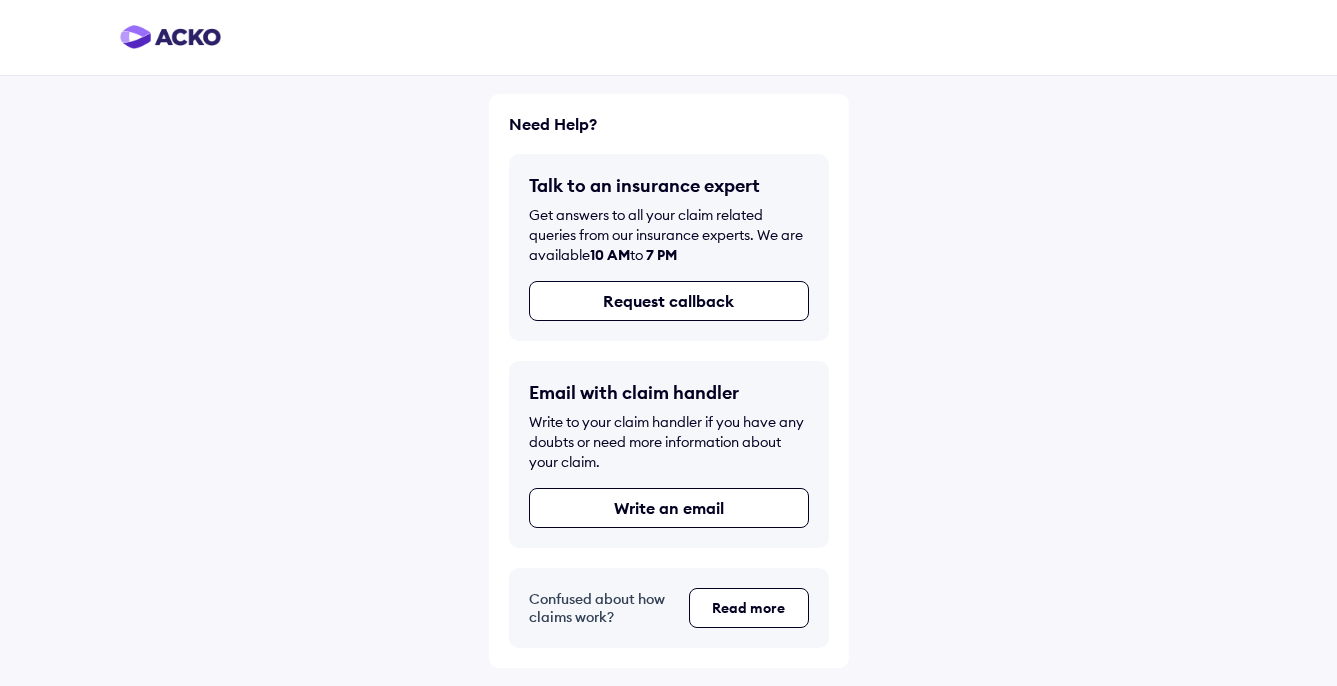 scroll, scrollTop: 0, scrollLeft: 0, axis: both 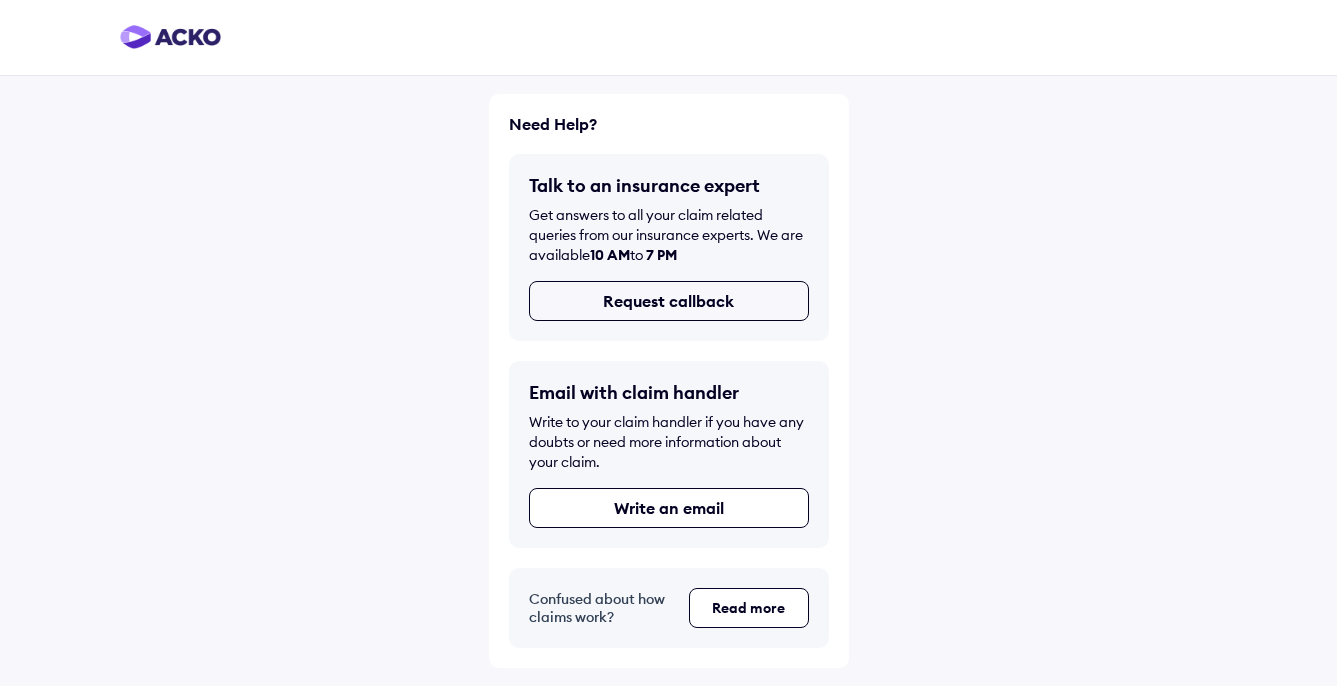 click on "Request callback" at bounding box center [669, 301] 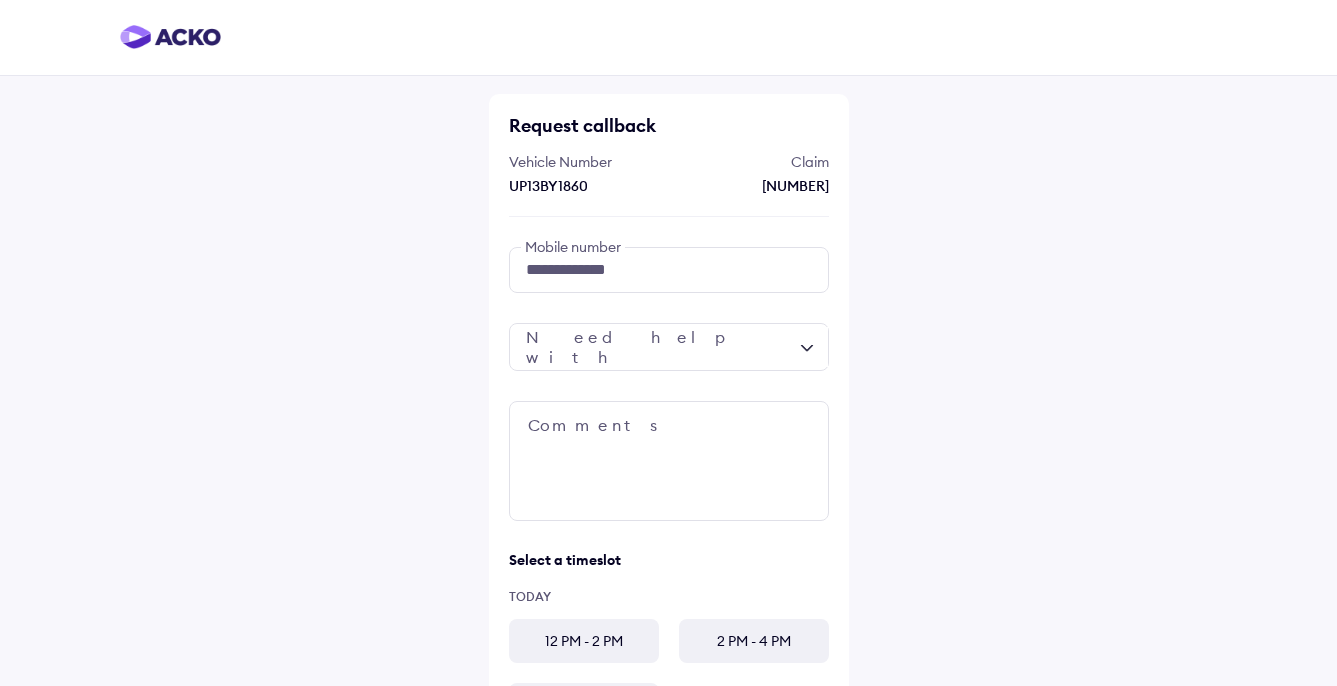 scroll, scrollTop: 0, scrollLeft: 0, axis: both 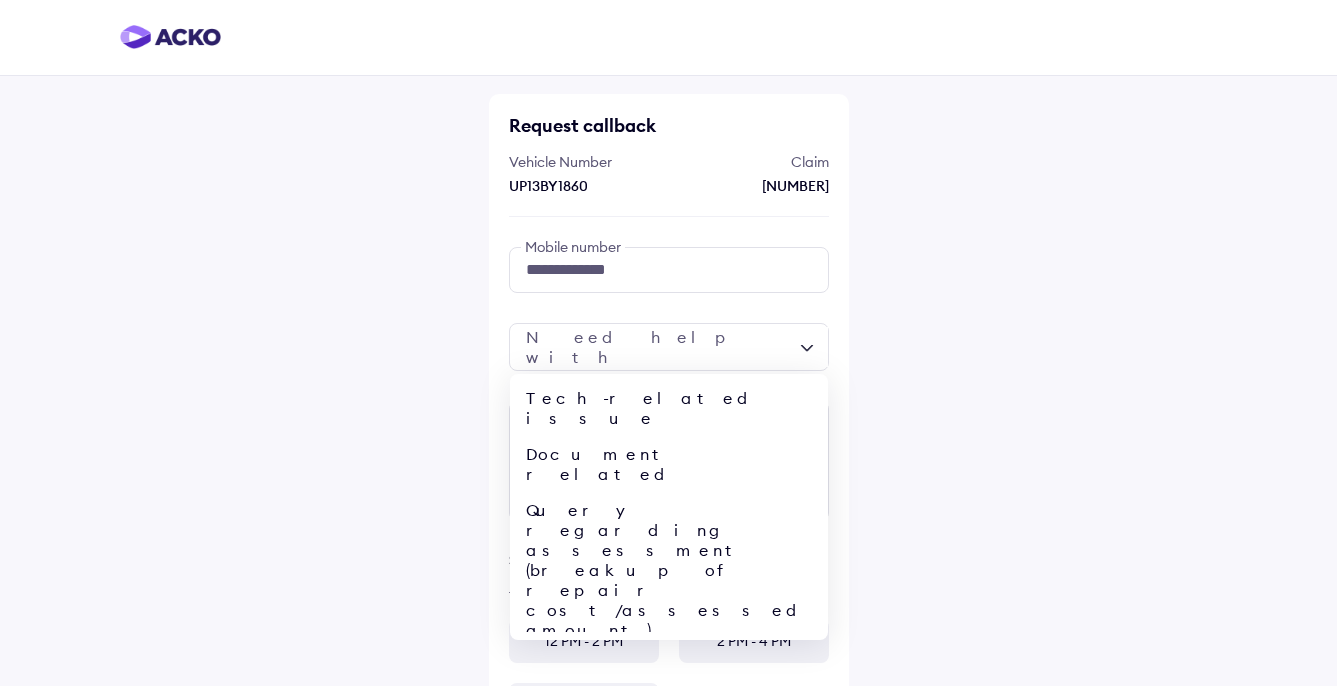 click on "Other" at bounding box center [669, 874] 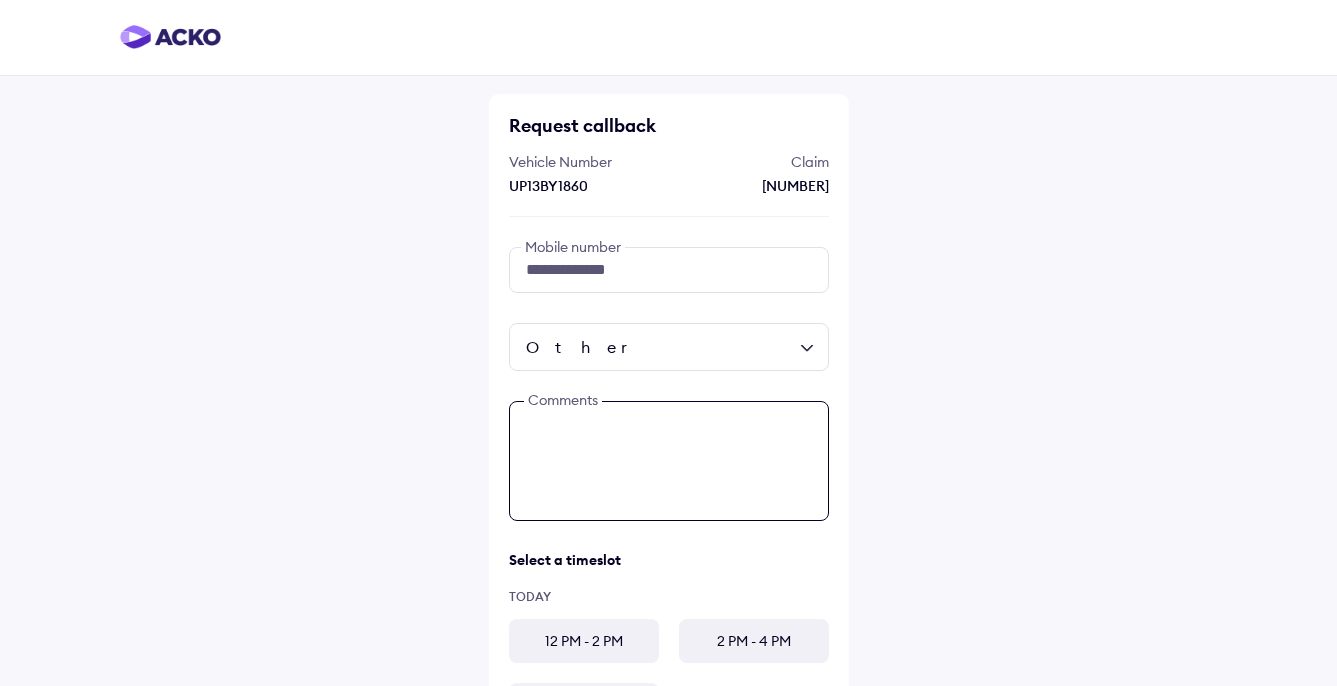 click at bounding box center [669, 461] 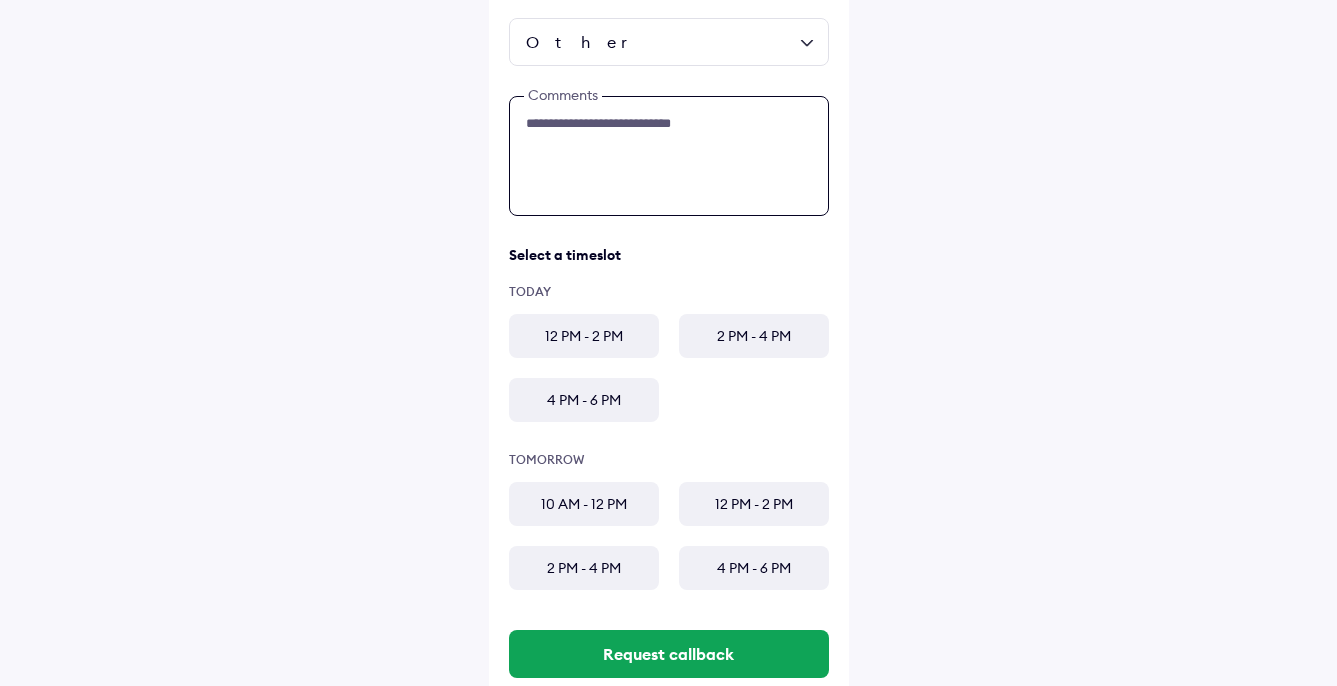 scroll, scrollTop: 357, scrollLeft: 0, axis: vertical 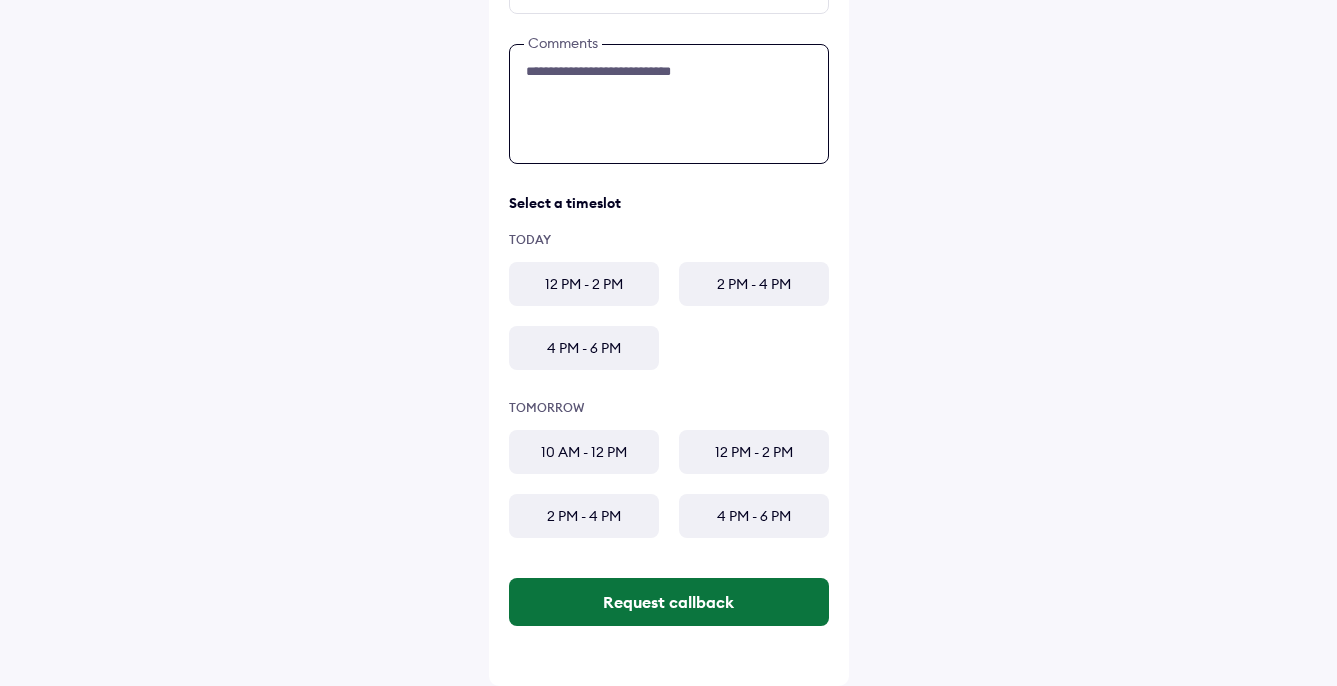 type on "**********" 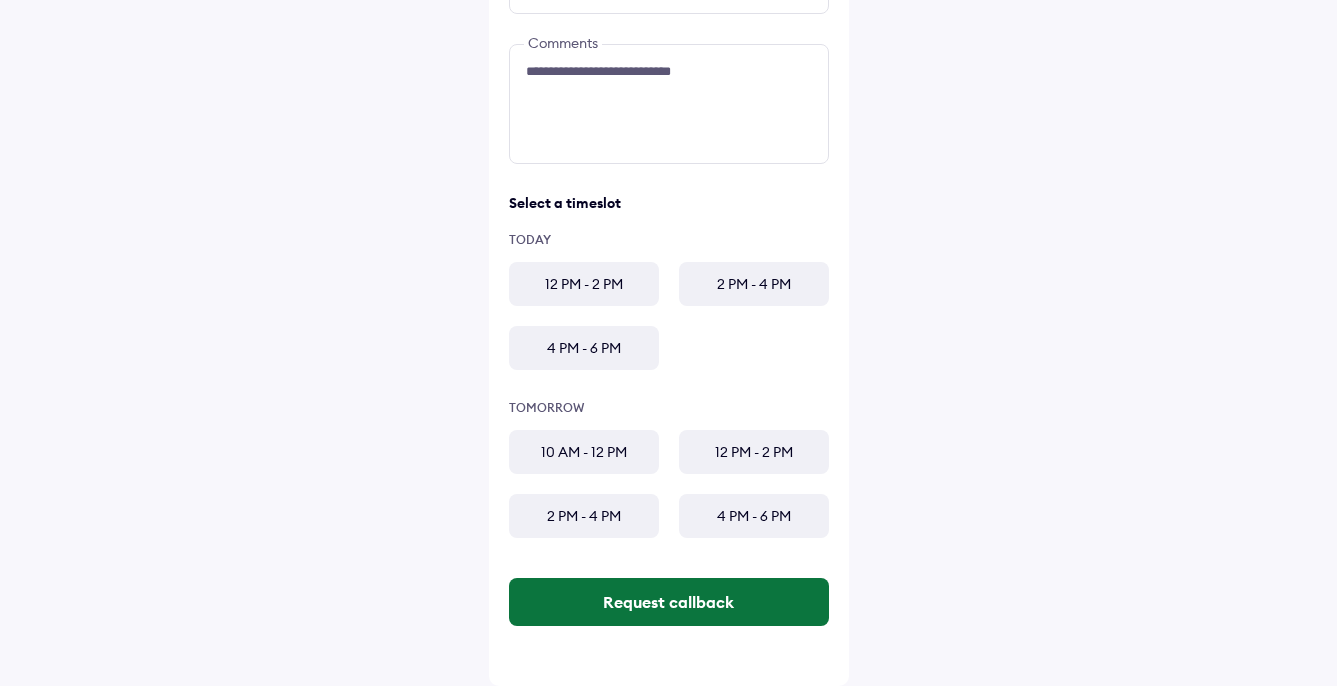 click on "Request callback" at bounding box center (669, 602) 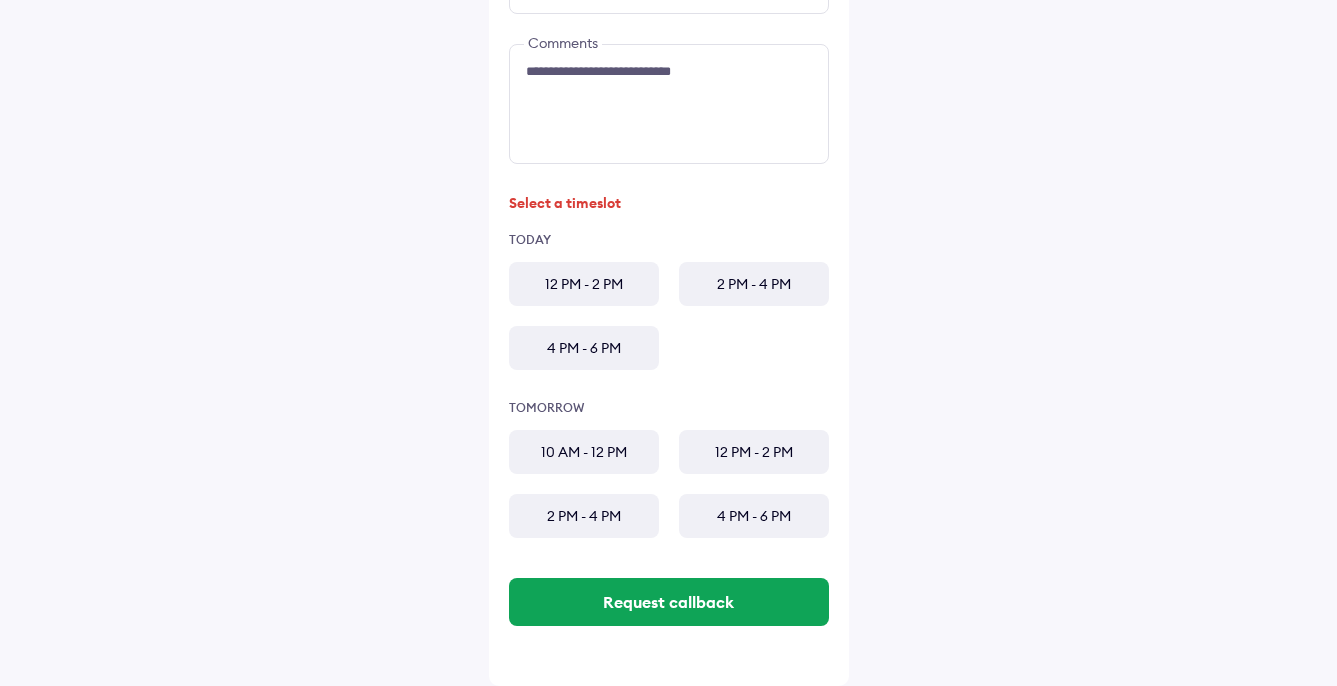 click on "12 PM - 2 PM" at bounding box center [584, 284] 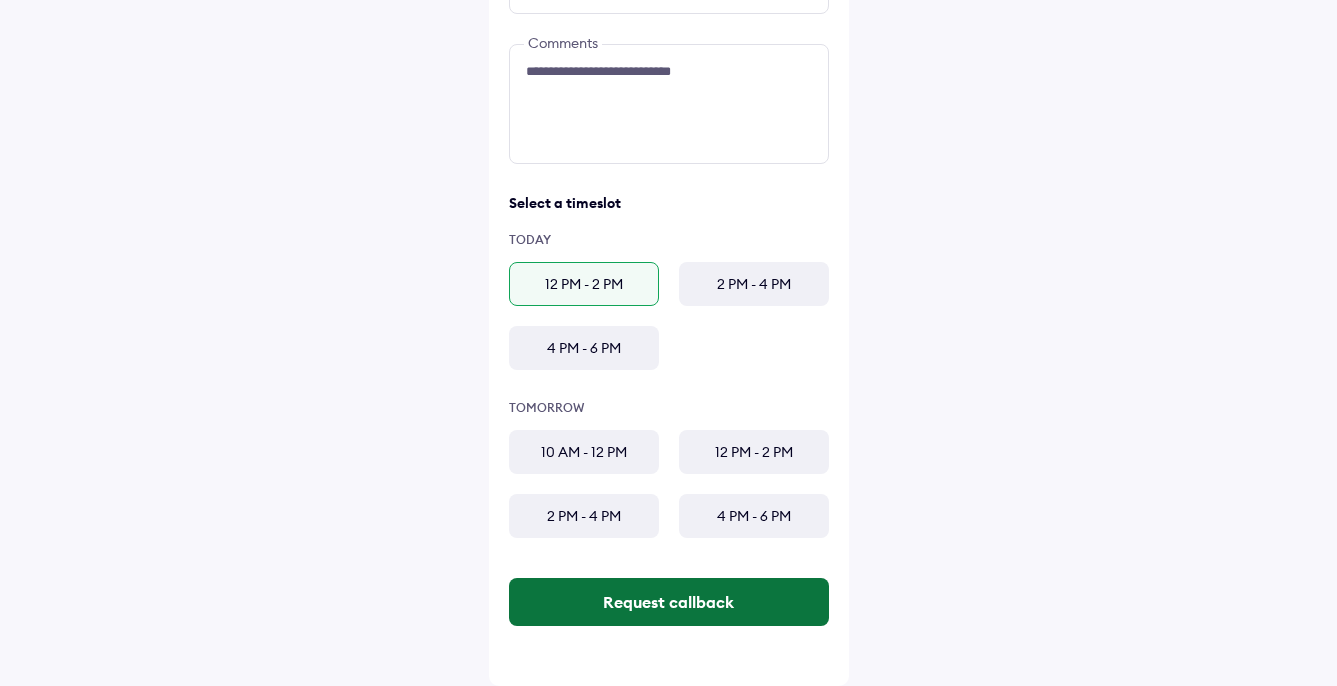 click on "Request callback" at bounding box center (669, 602) 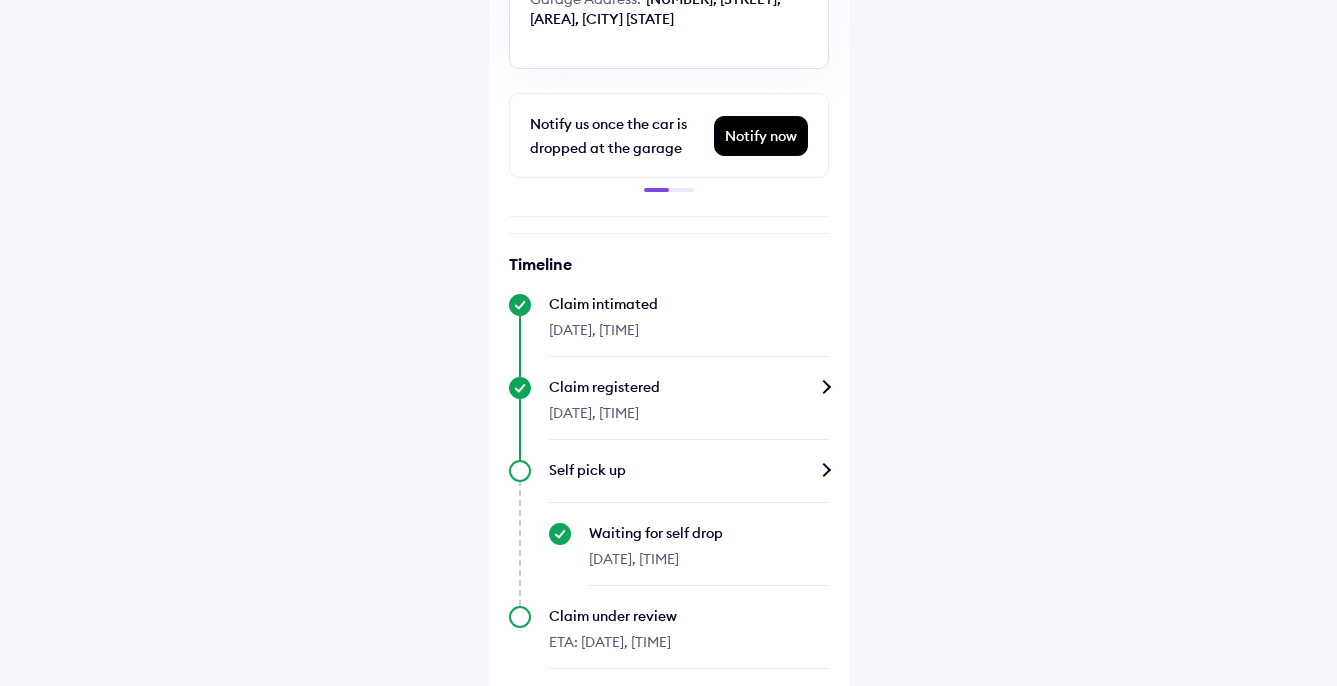 scroll, scrollTop: 409, scrollLeft: 0, axis: vertical 